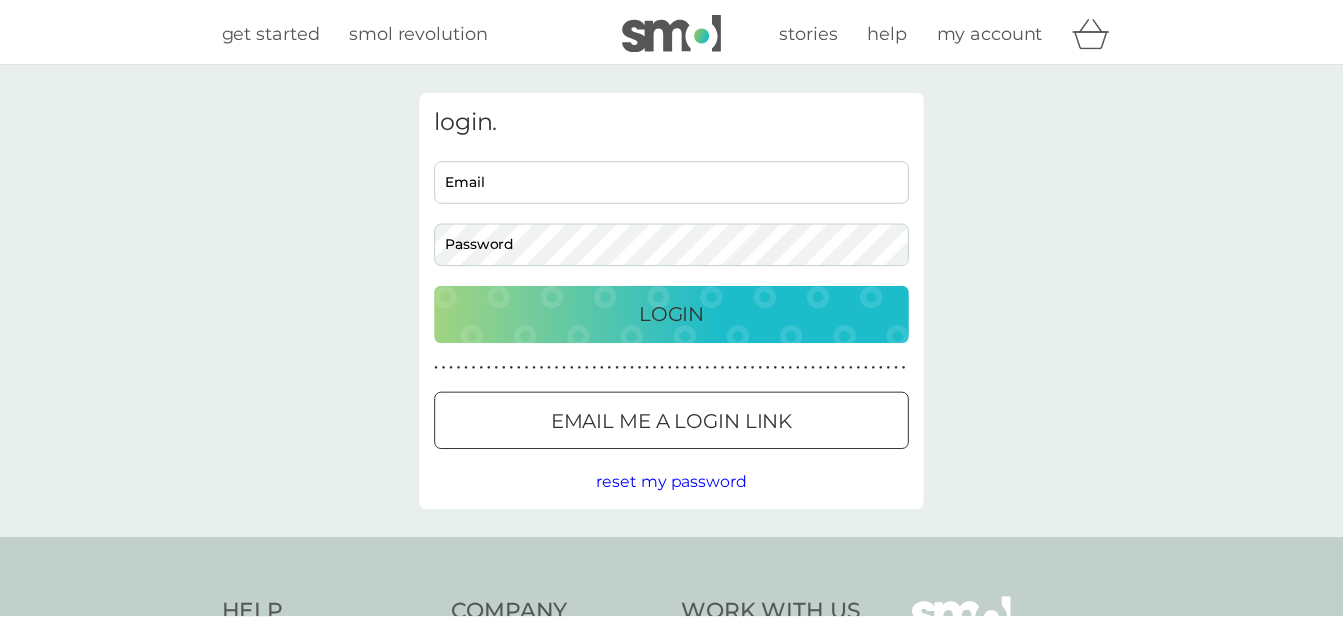scroll, scrollTop: 0, scrollLeft: 0, axis: both 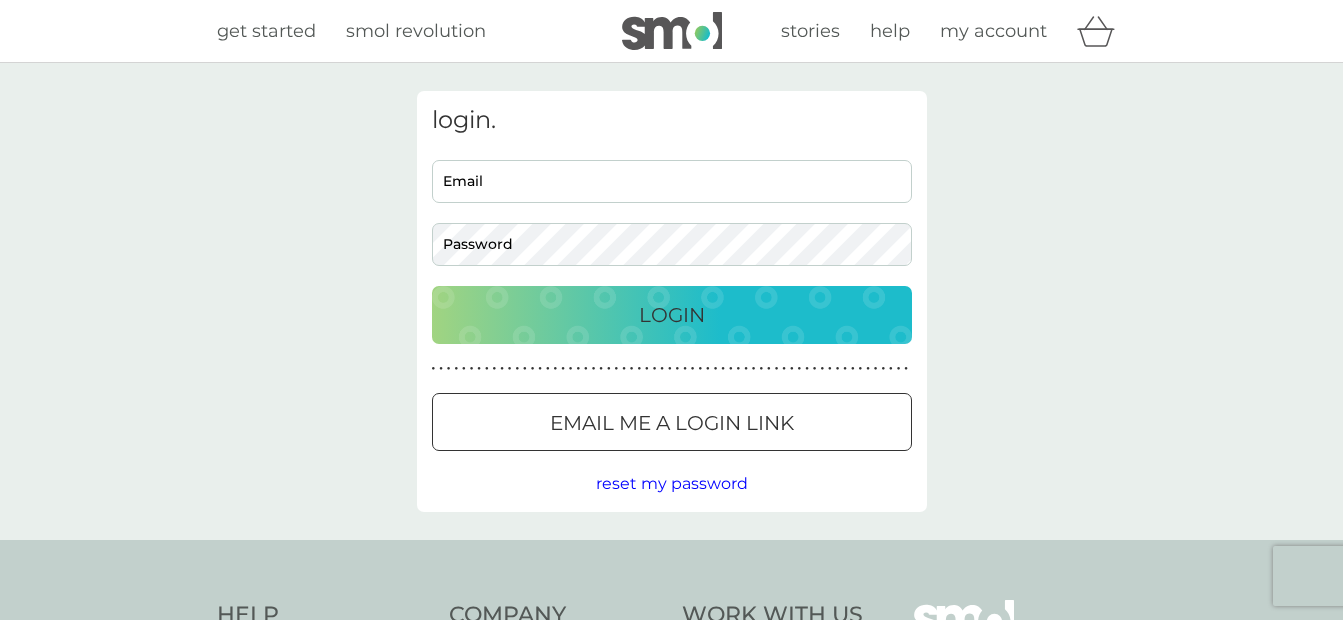 type on "tmhomeo@outlook.com" 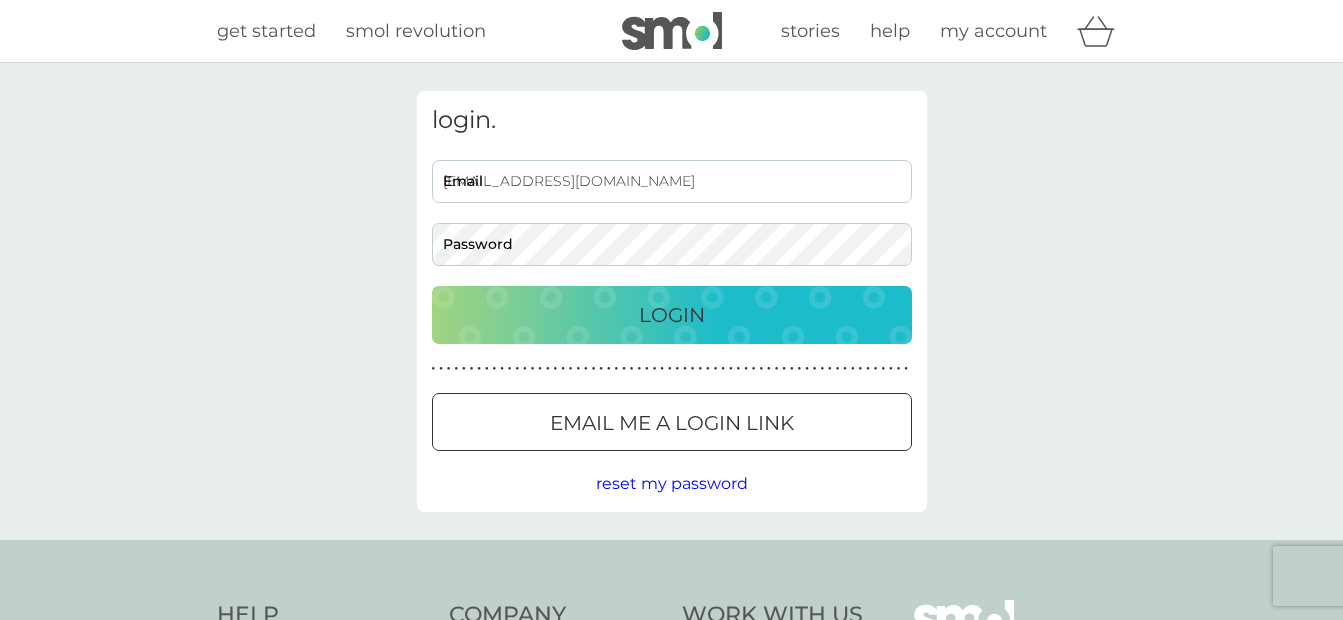 click on "Login" at bounding box center (672, 315) 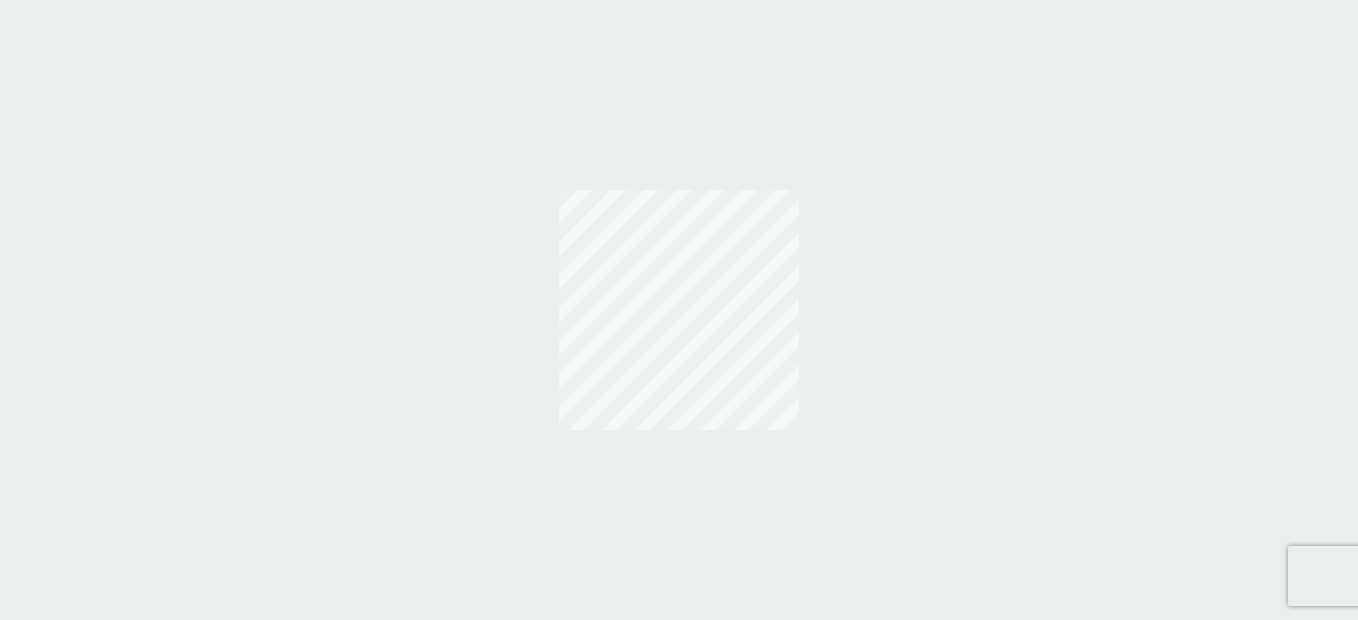 scroll, scrollTop: 0, scrollLeft: 0, axis: both 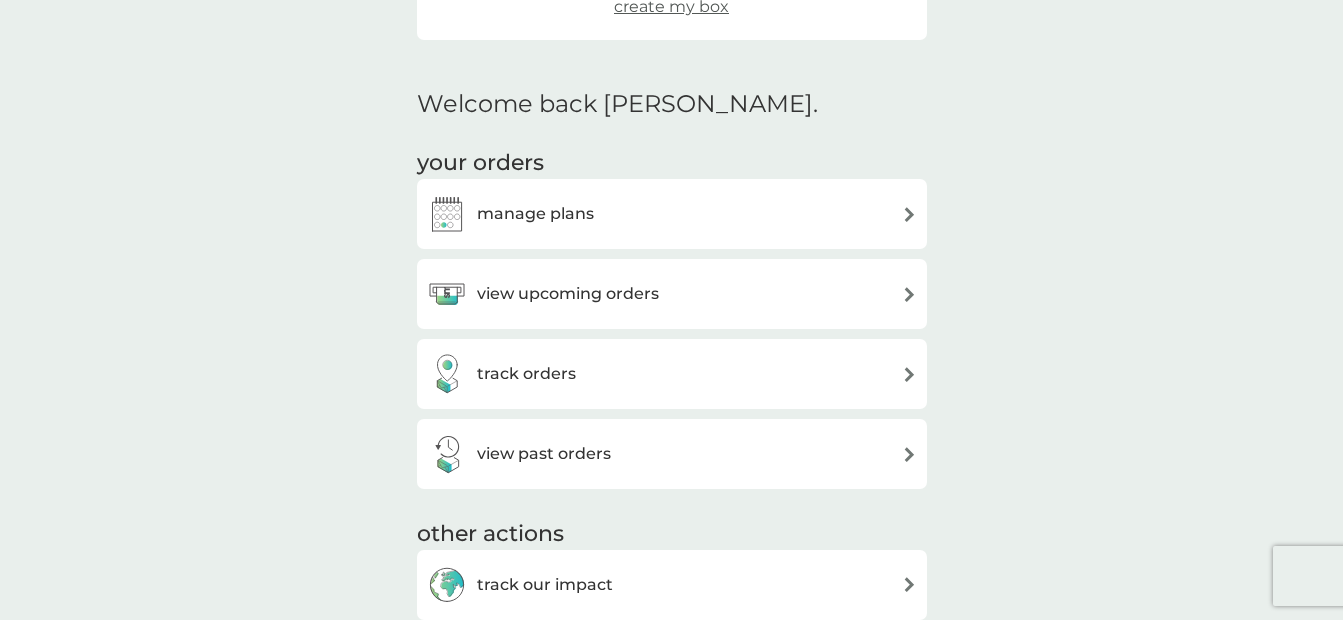 click on "manage plans" at bounding box center (672, 214) 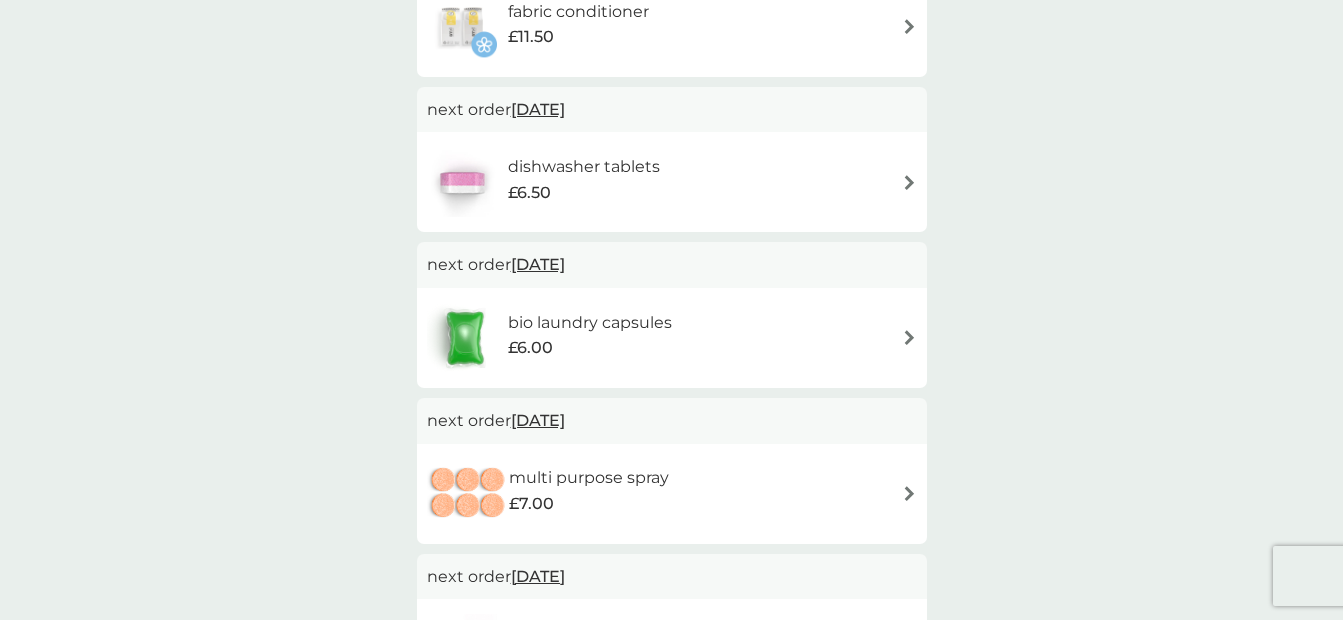 scroll, scrollTop: 0, scrollLeft: 0, axis: both 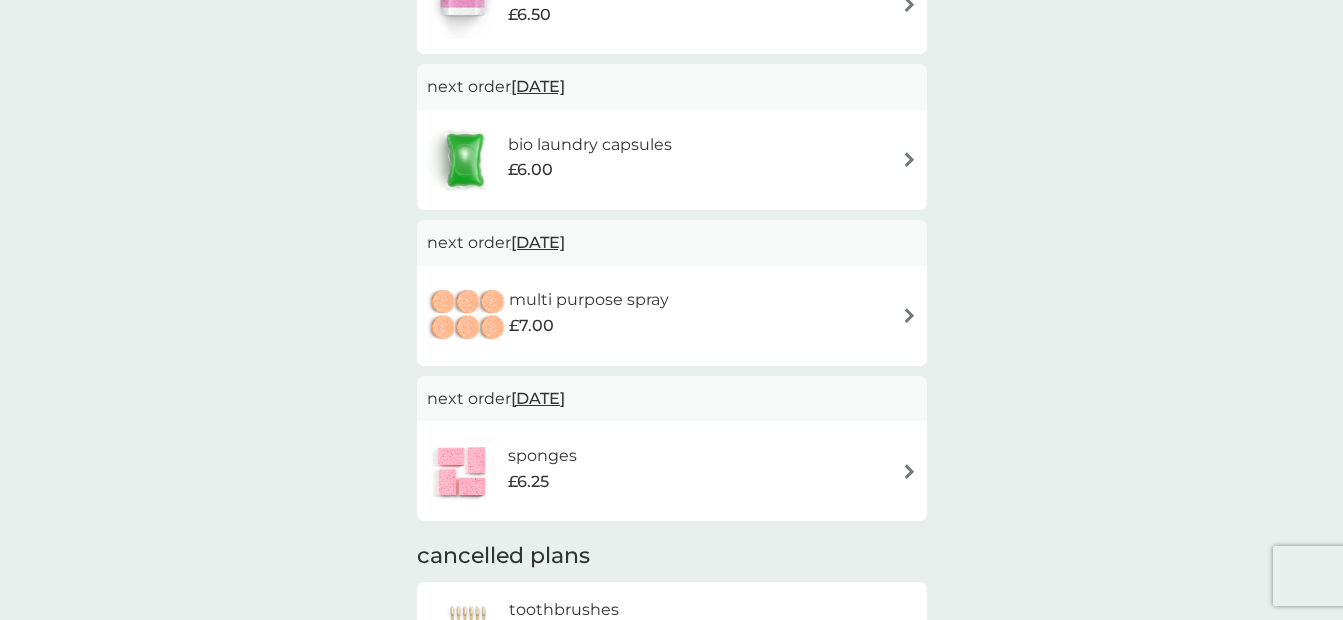 click at bounding box center (909, 315) 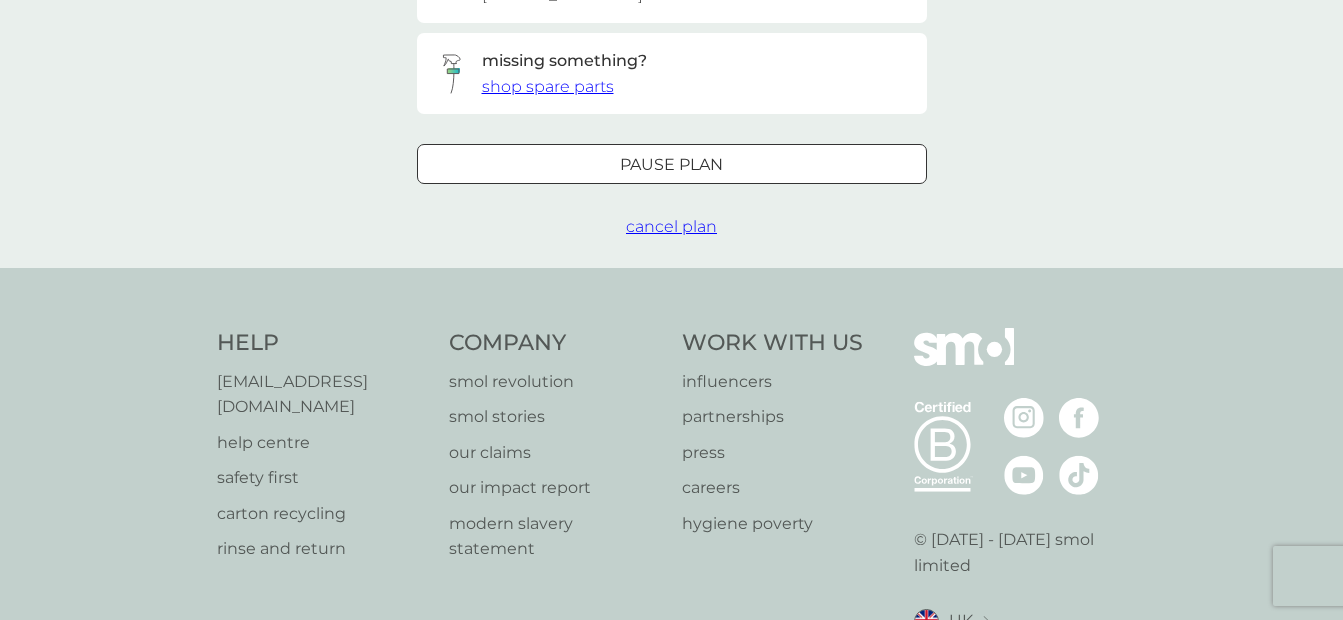 scroll, scrollTop: 0, scrollLeft: 0, axis: both 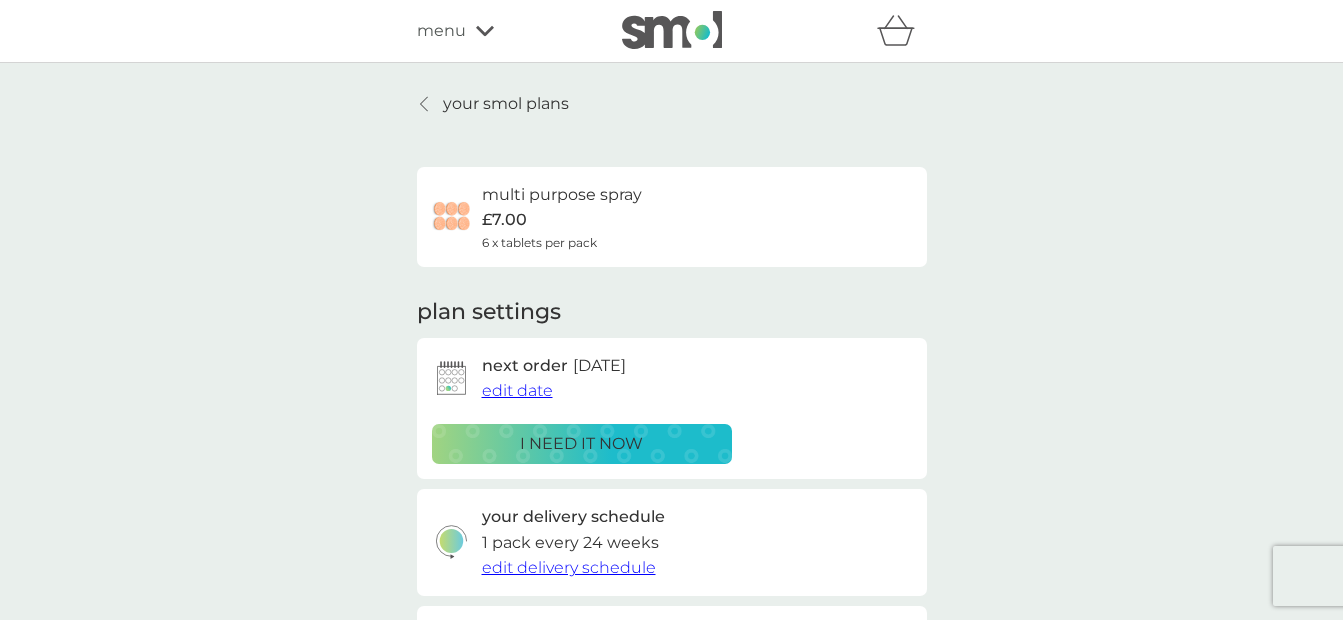 click on "i need it now" at bounding box center [581, 444] 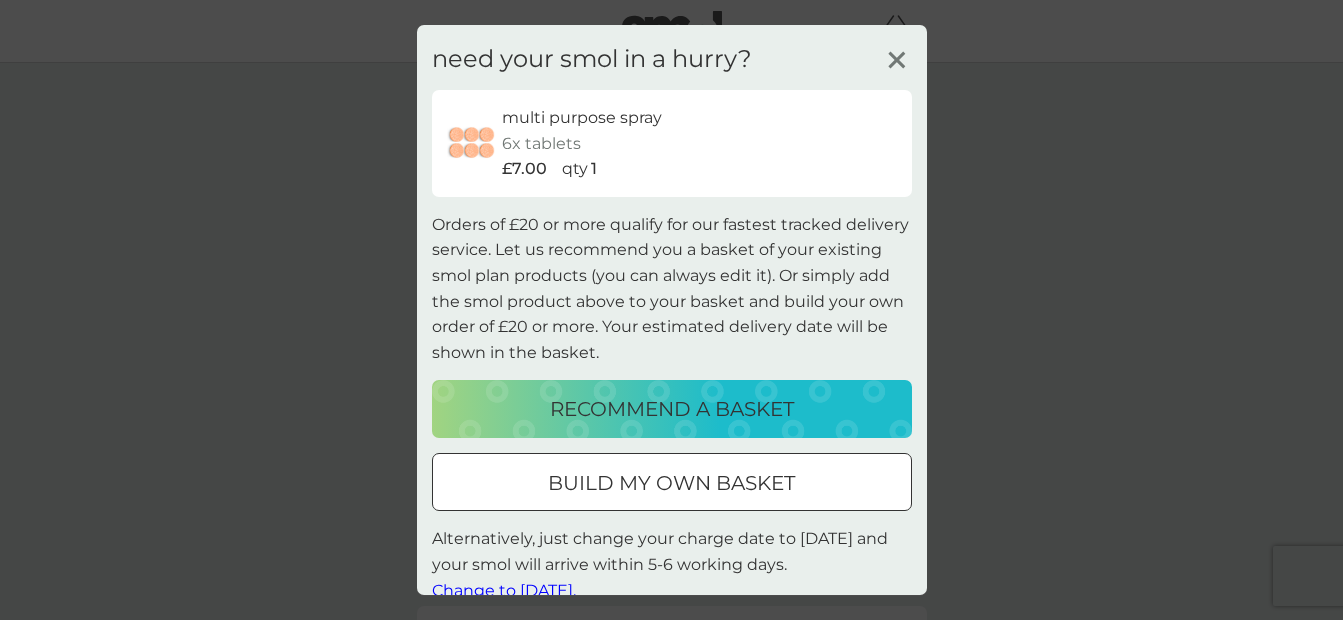 scroll, scrollTop: 28, scrollLeft: 0, axis: vertical 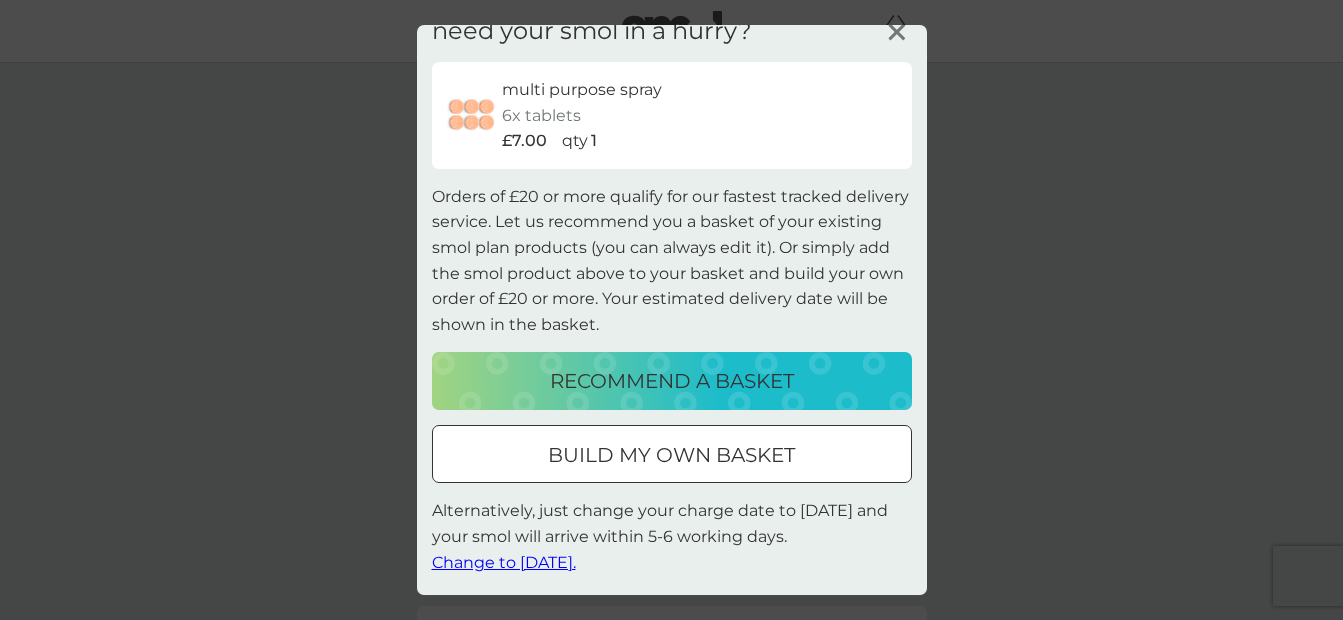 click on "Change to [DATE]." at bounding box center [504, 562] 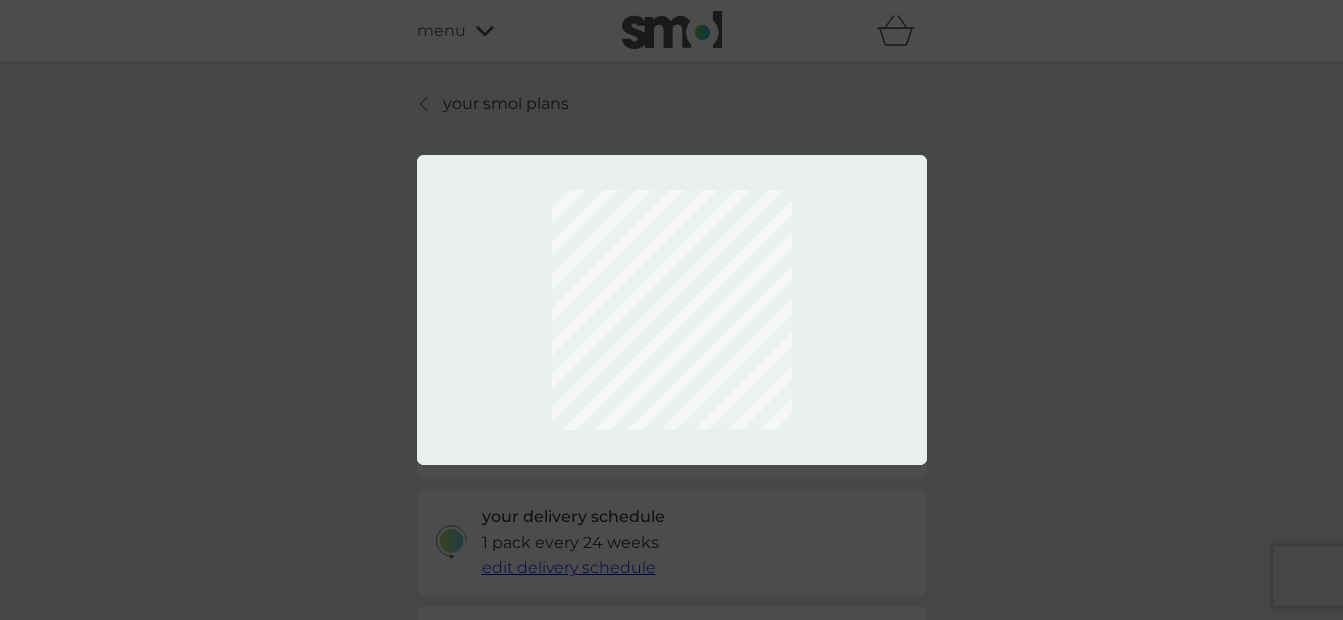 scroll, scrollTop: 0, scrollLeft: 0, axis: both 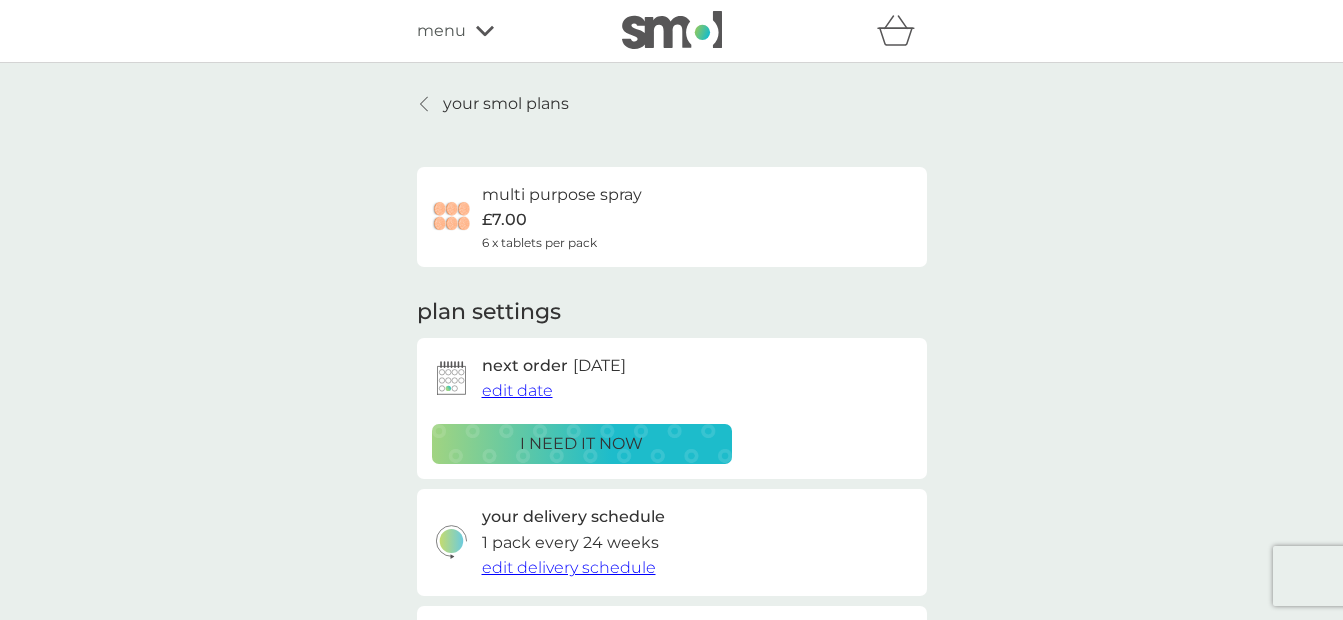 click on "your smol plans" at bounding box center (506, 104) 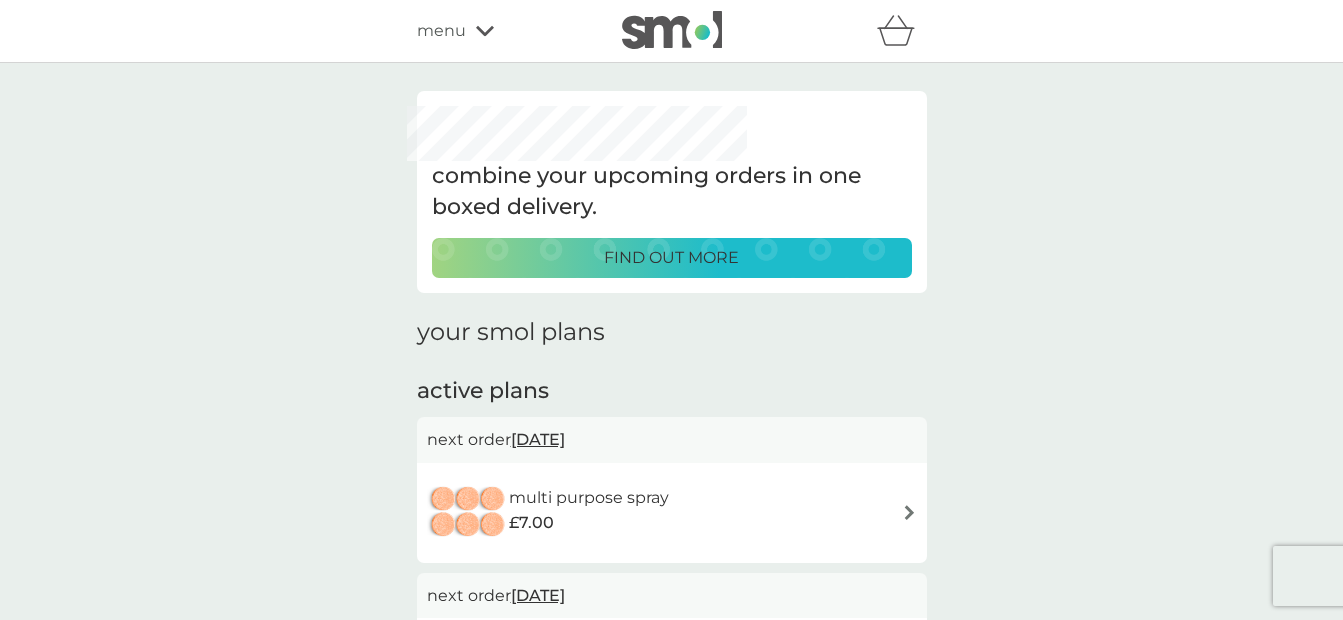 click at bounding box center [672, 30] 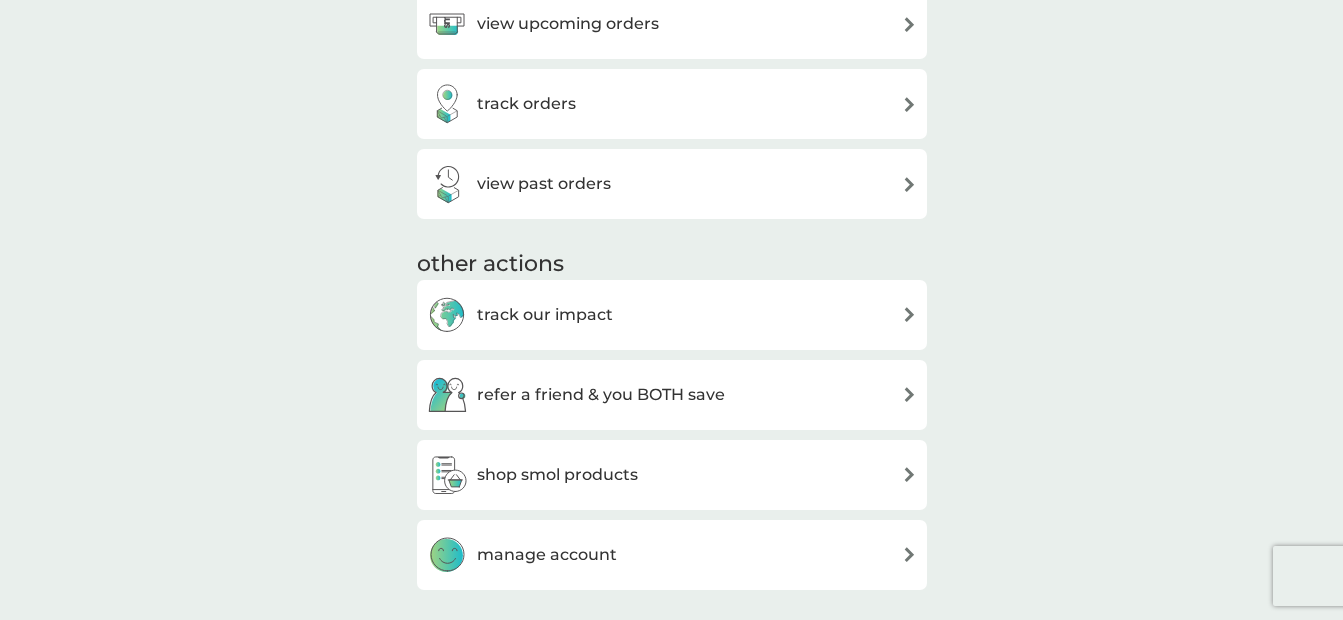 scroll, scrollTop: 614, scrollLeft: 0, axis: vertical 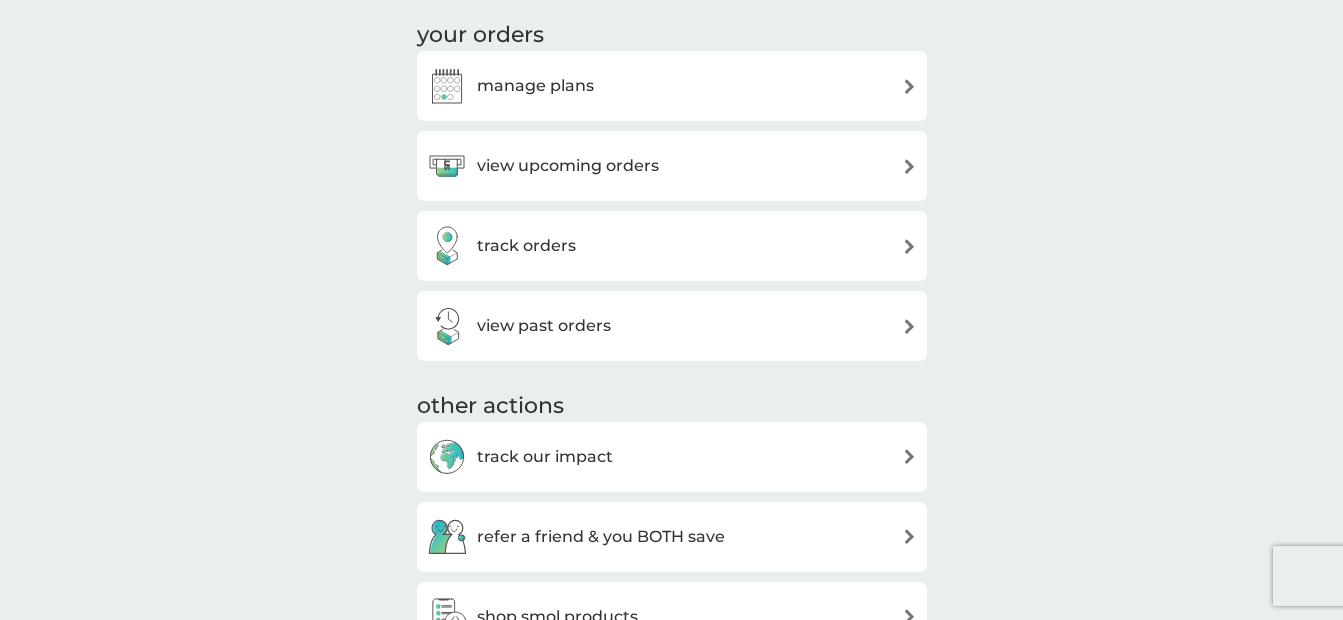 click on "manage plans" at bounding box center (672, 86) 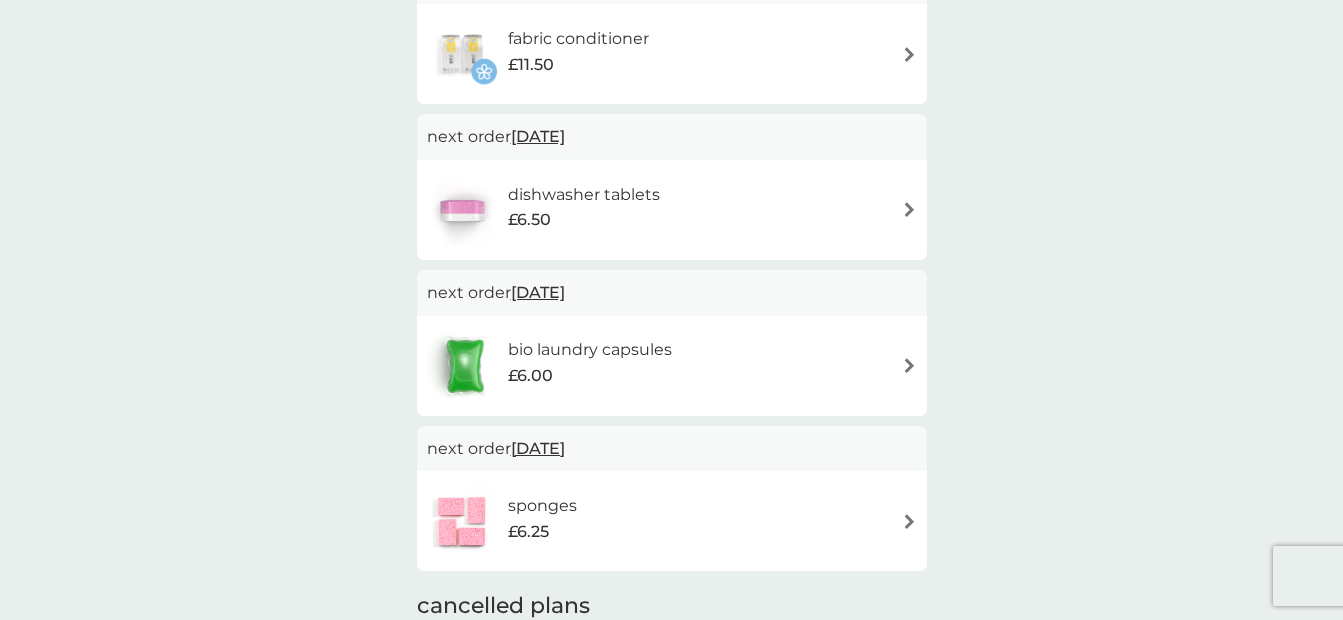 scroll, scrollTop: 0, scrollLeft: 0, axis: both 